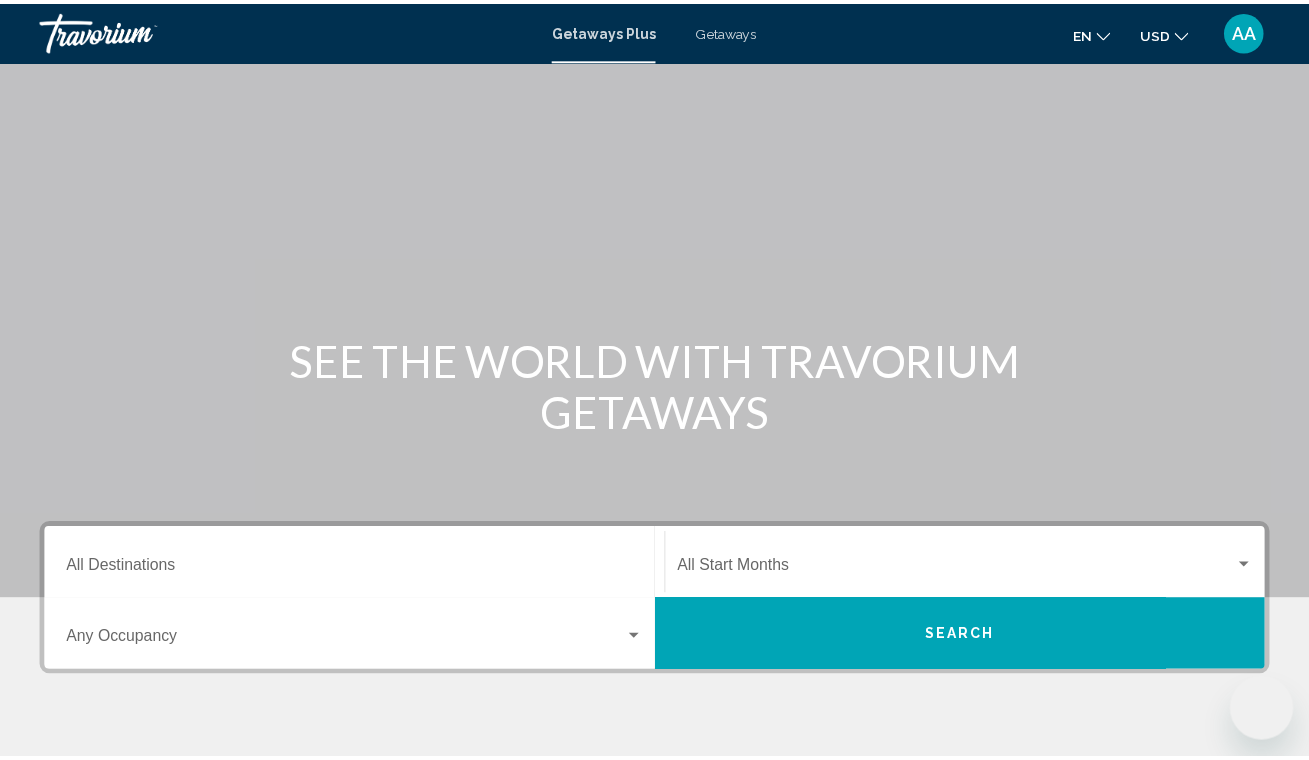 scroll, scrollTop: 177, scrollLeft: 0, axis: vertical 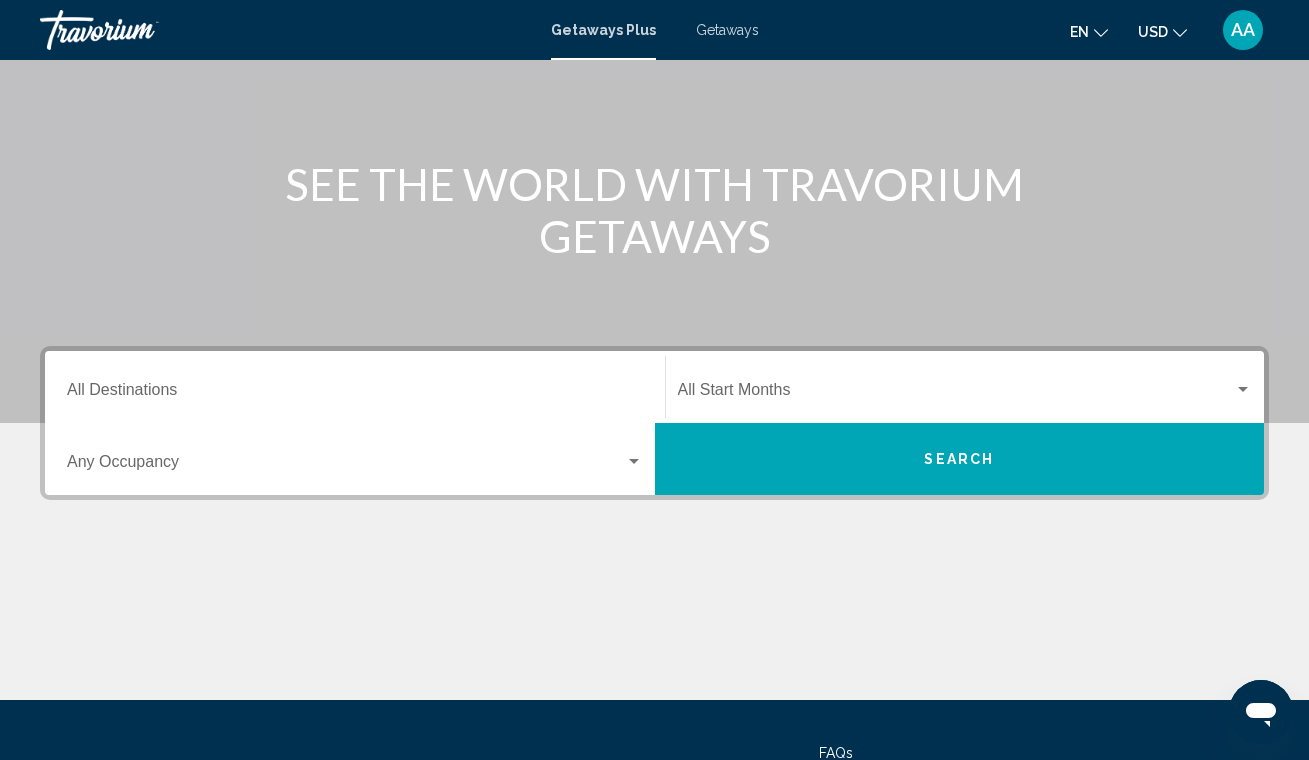 click on "Getaways" at bounding box center [727, 30] 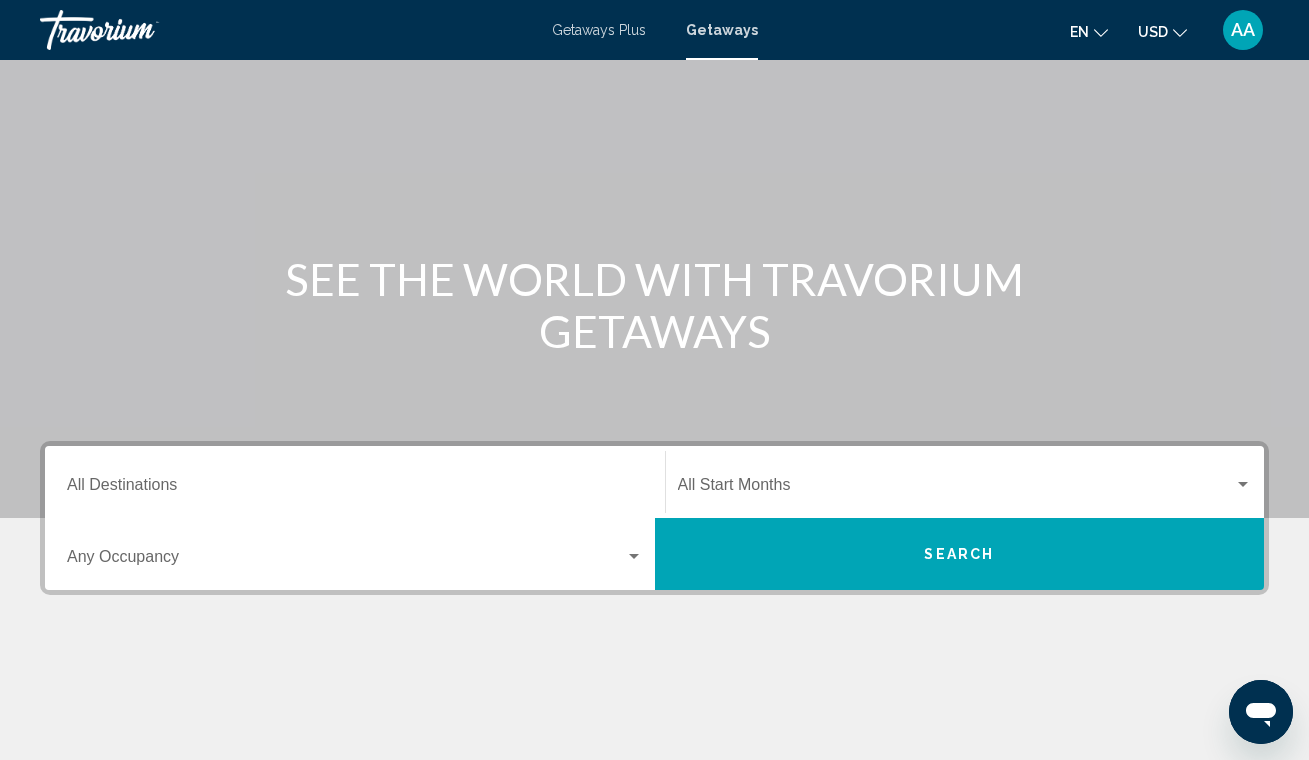 scroll, scrollTop: 283, scrollLeft: 0, axis: vertical 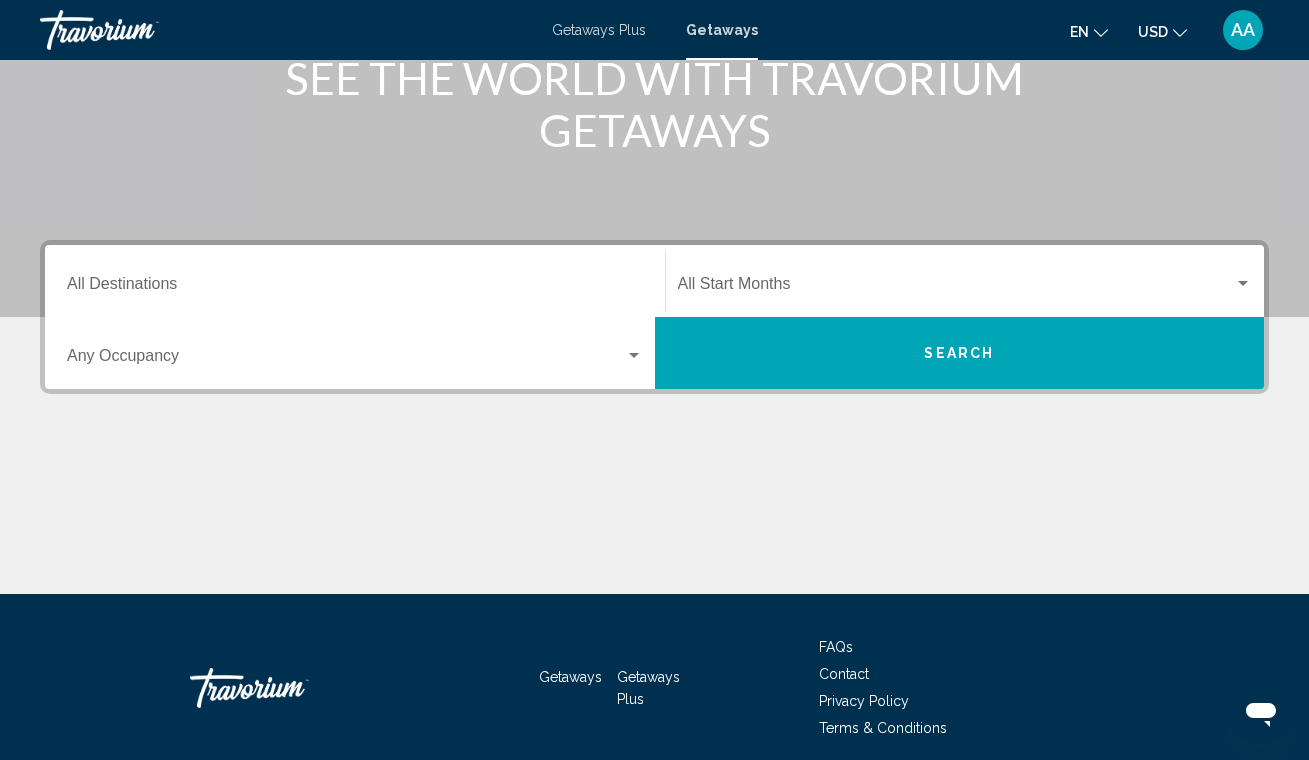 click at bounding box center [634, 355] 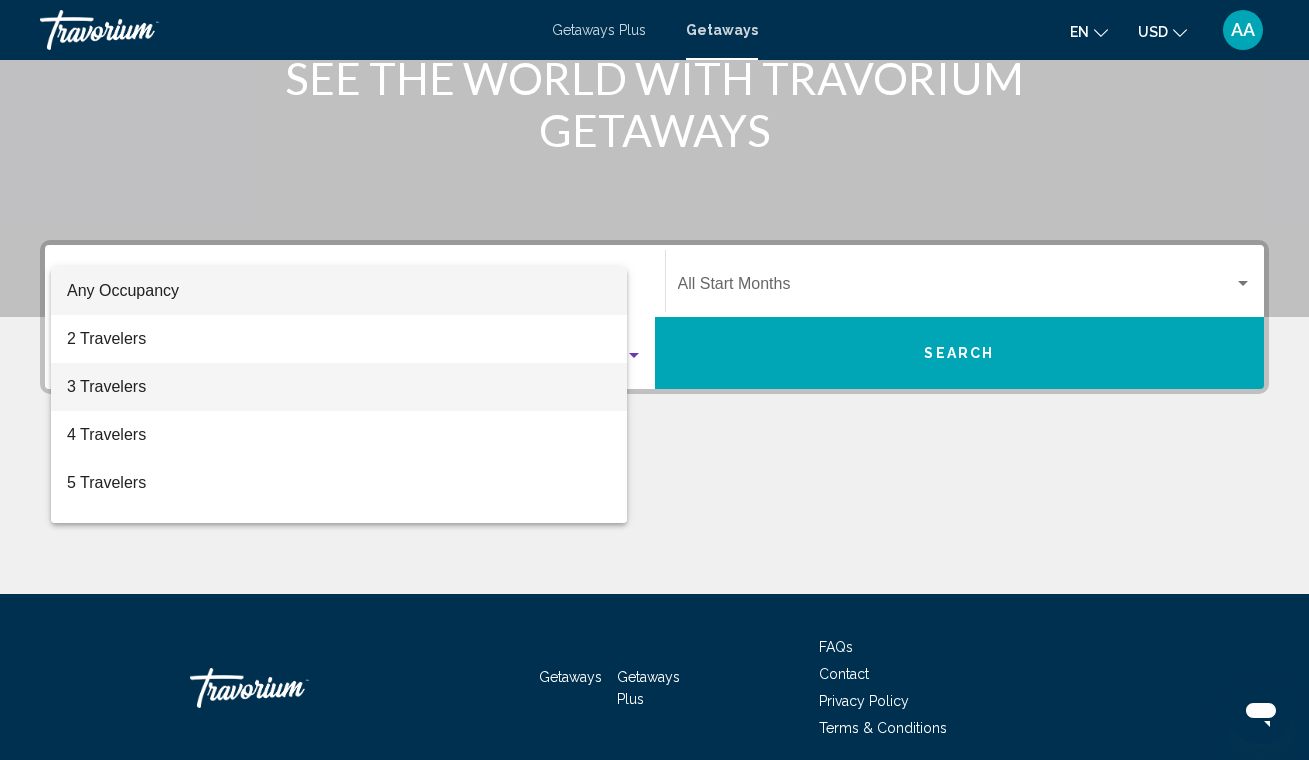 scroll, scrollTop: 362, scrollLeft: 0, axis: vertical 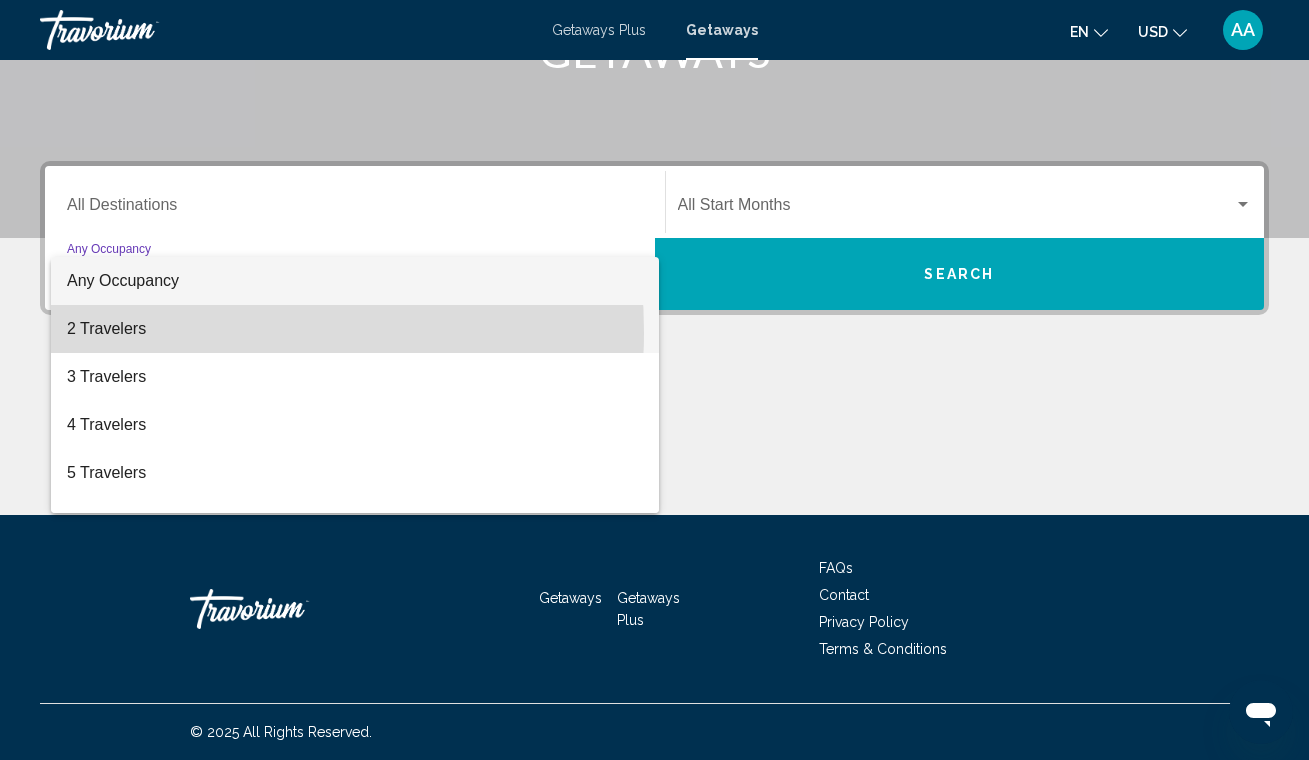 click on "2 Travelers" at bounding box center [355, 329] 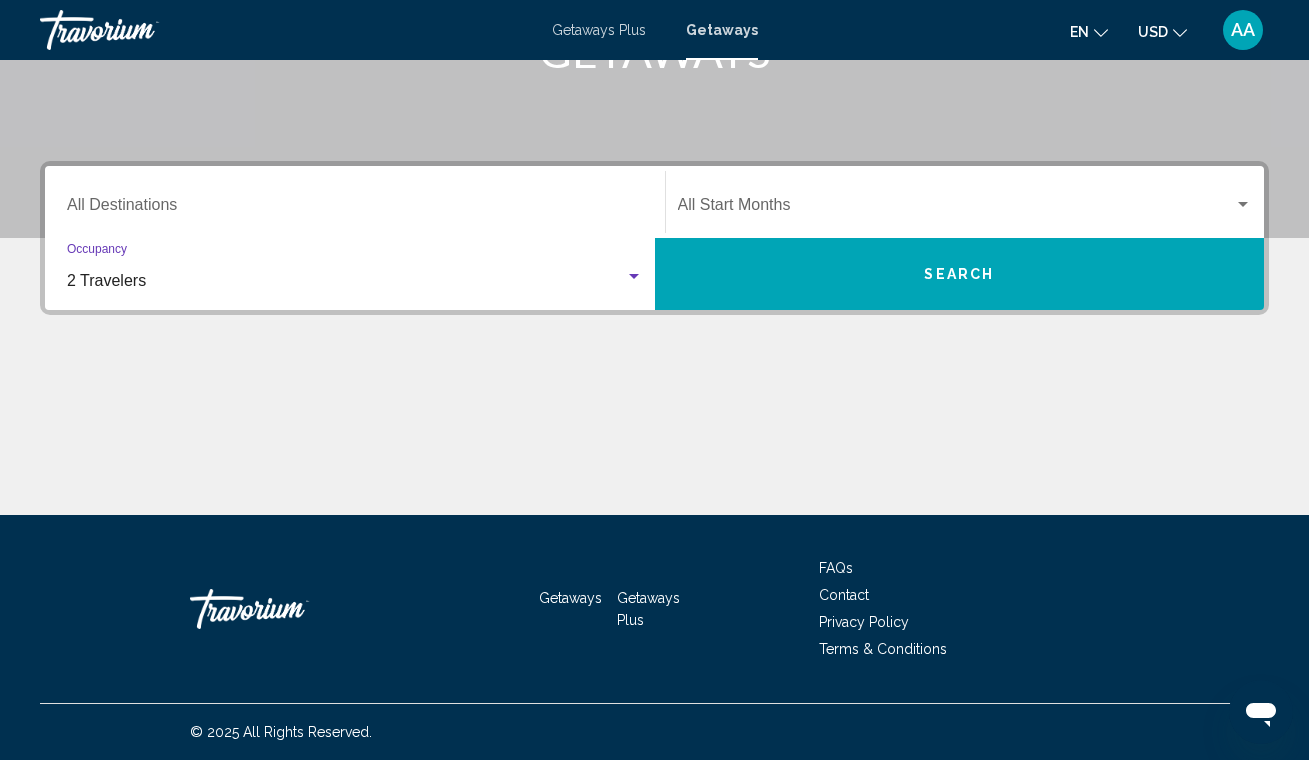 click on "Destination All Destinations" at bounding box center (355, 209) 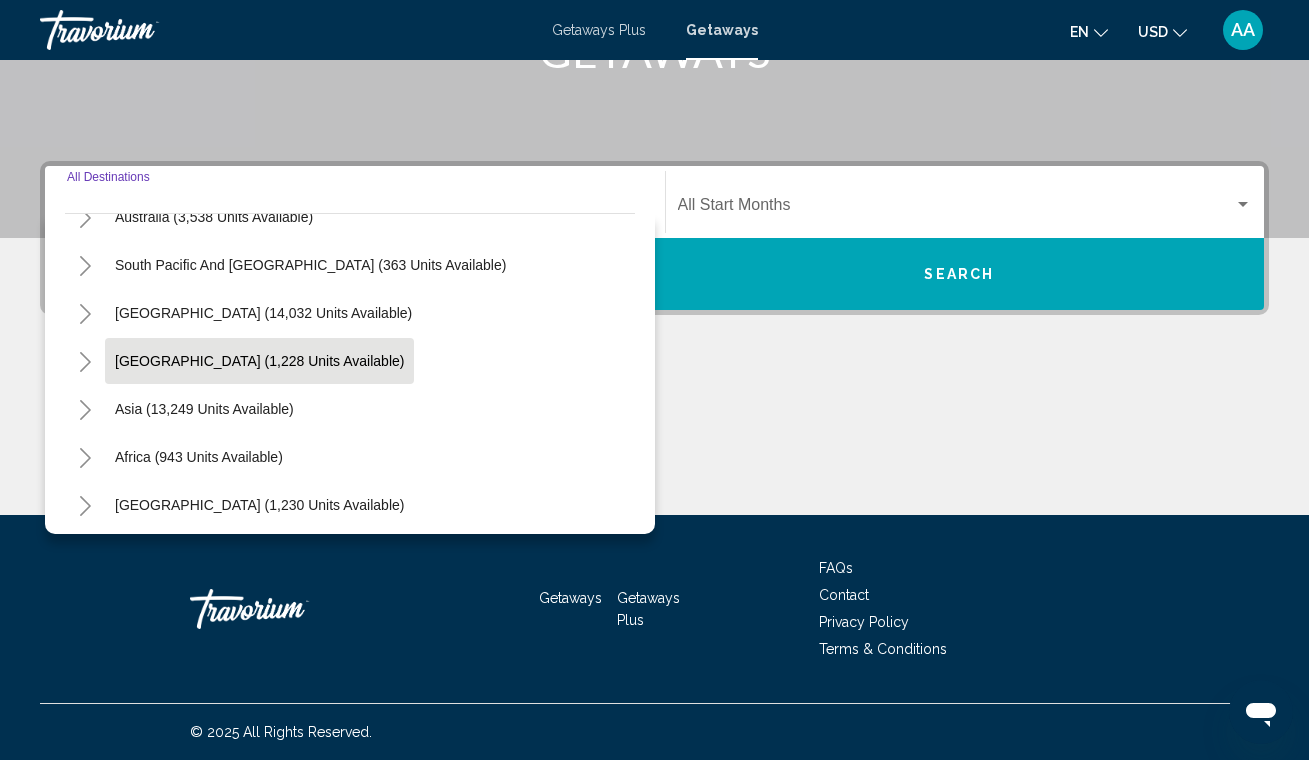 scroll, scrollTop: 324, scrollLeft: 0, axis: vertical 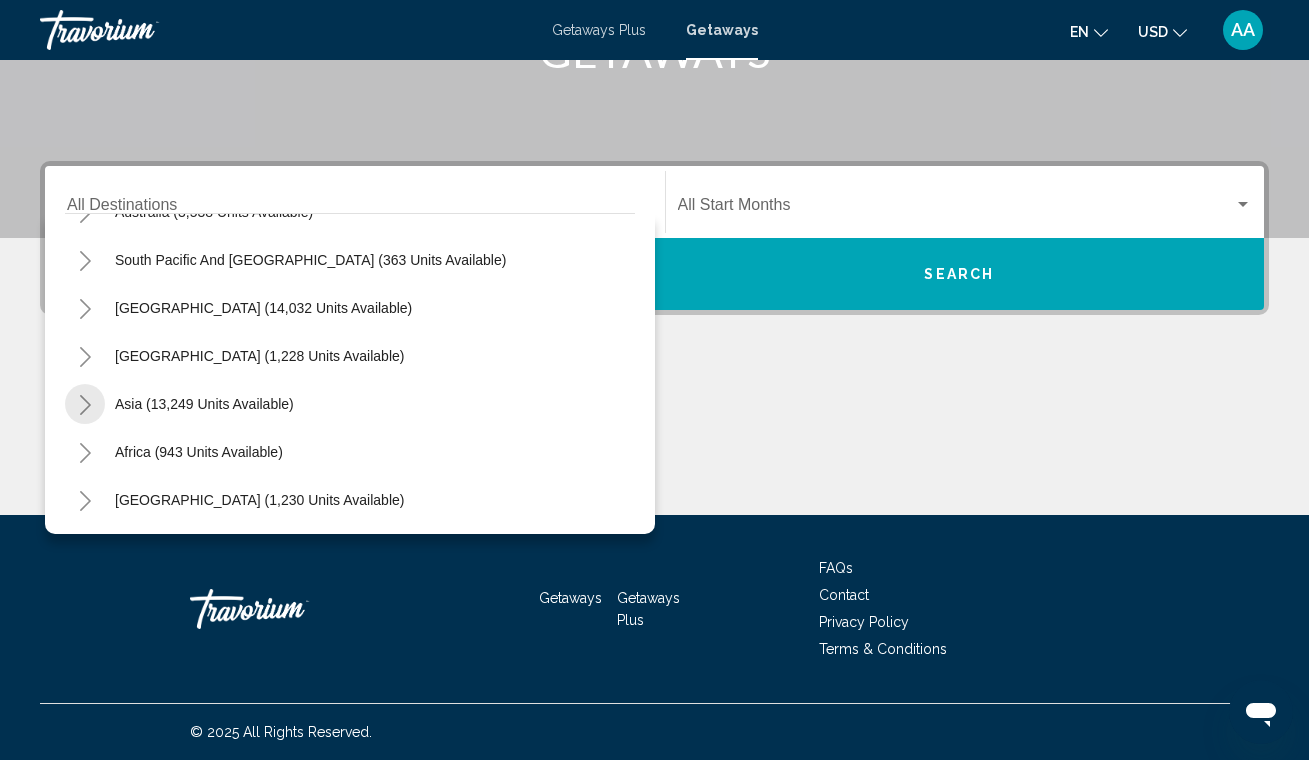 click 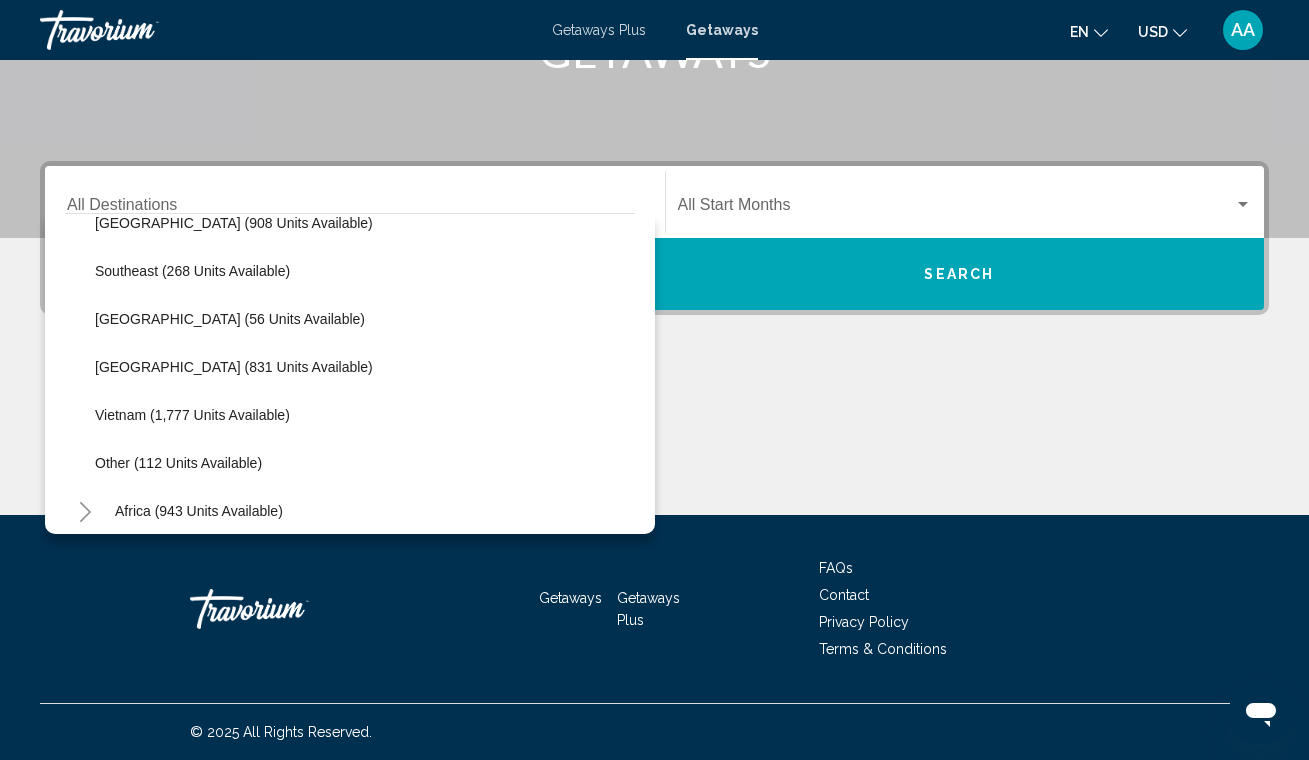 scroll, scrollTop: 1036, scrollLeft: 0, axis: vertical 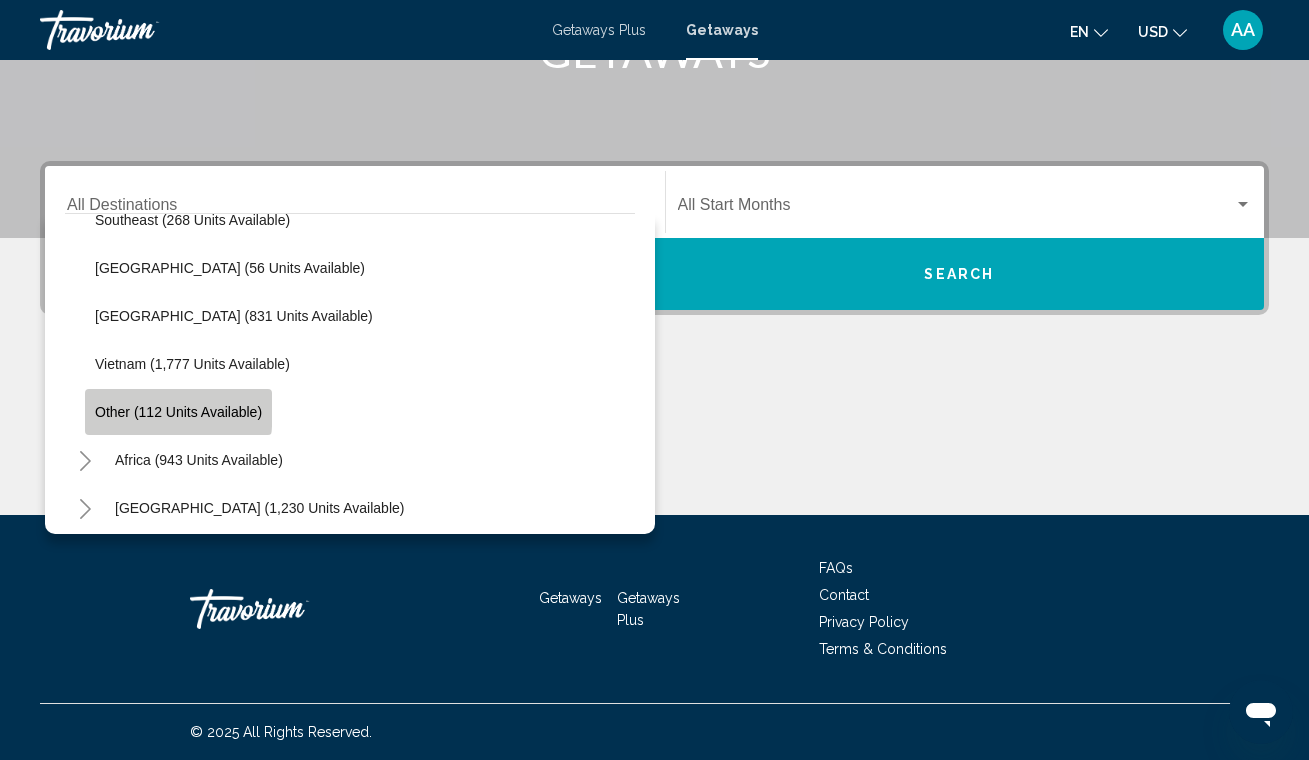 click on "Other (112 units available)" 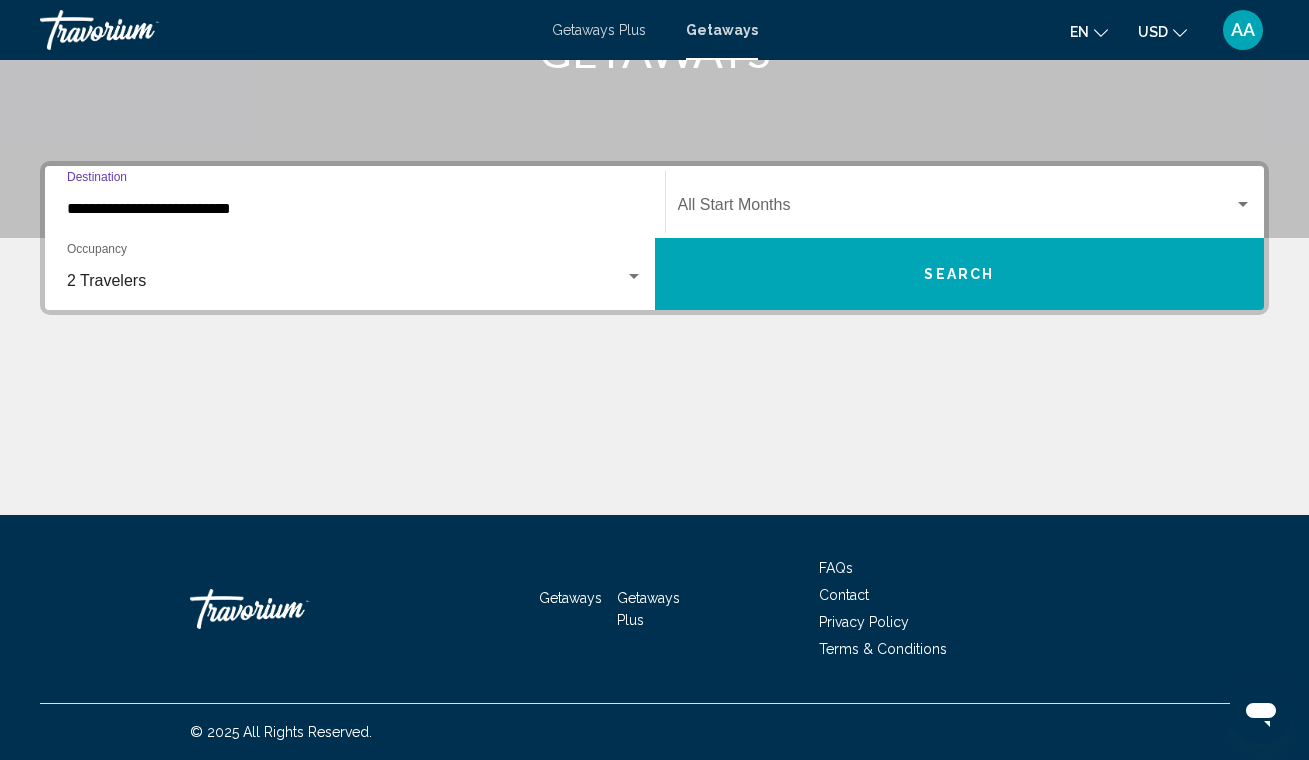 click at bounding box center (956, 209) 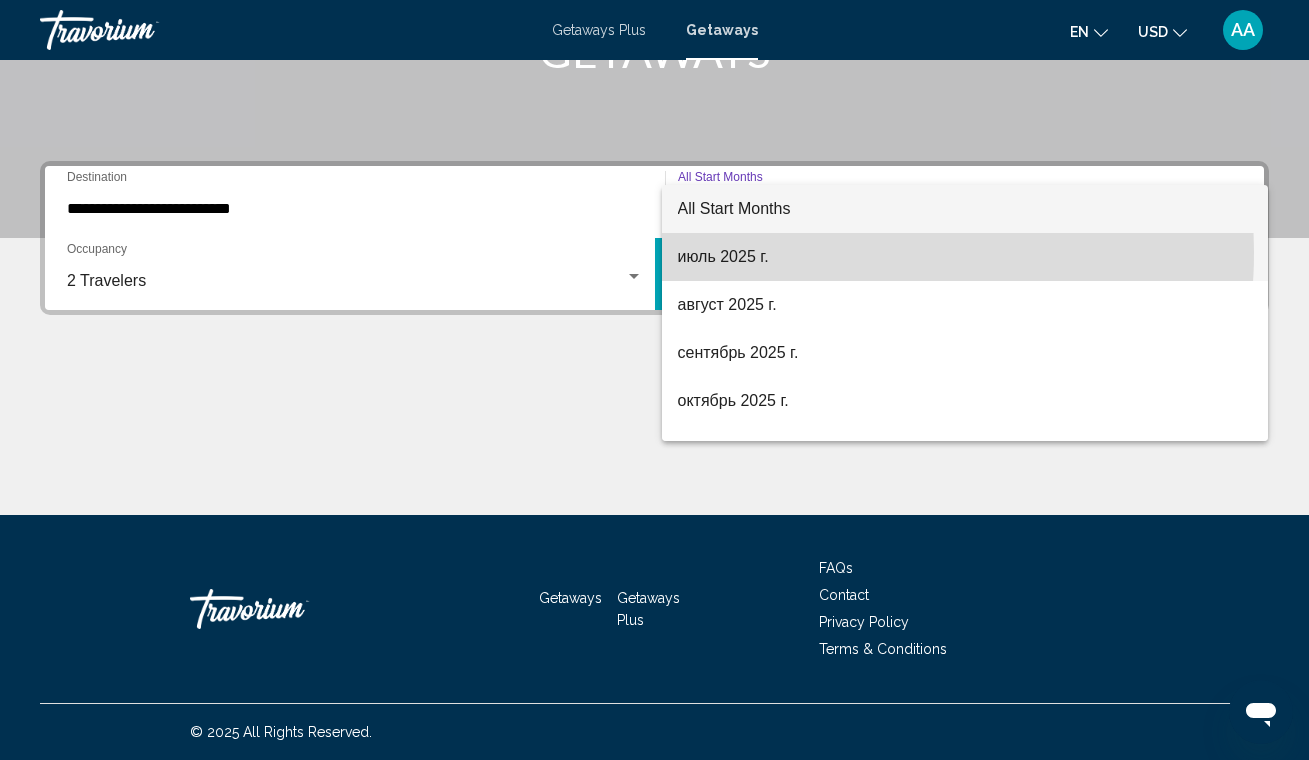 click on "июль 2025 г." at bounding box center [965, 257] 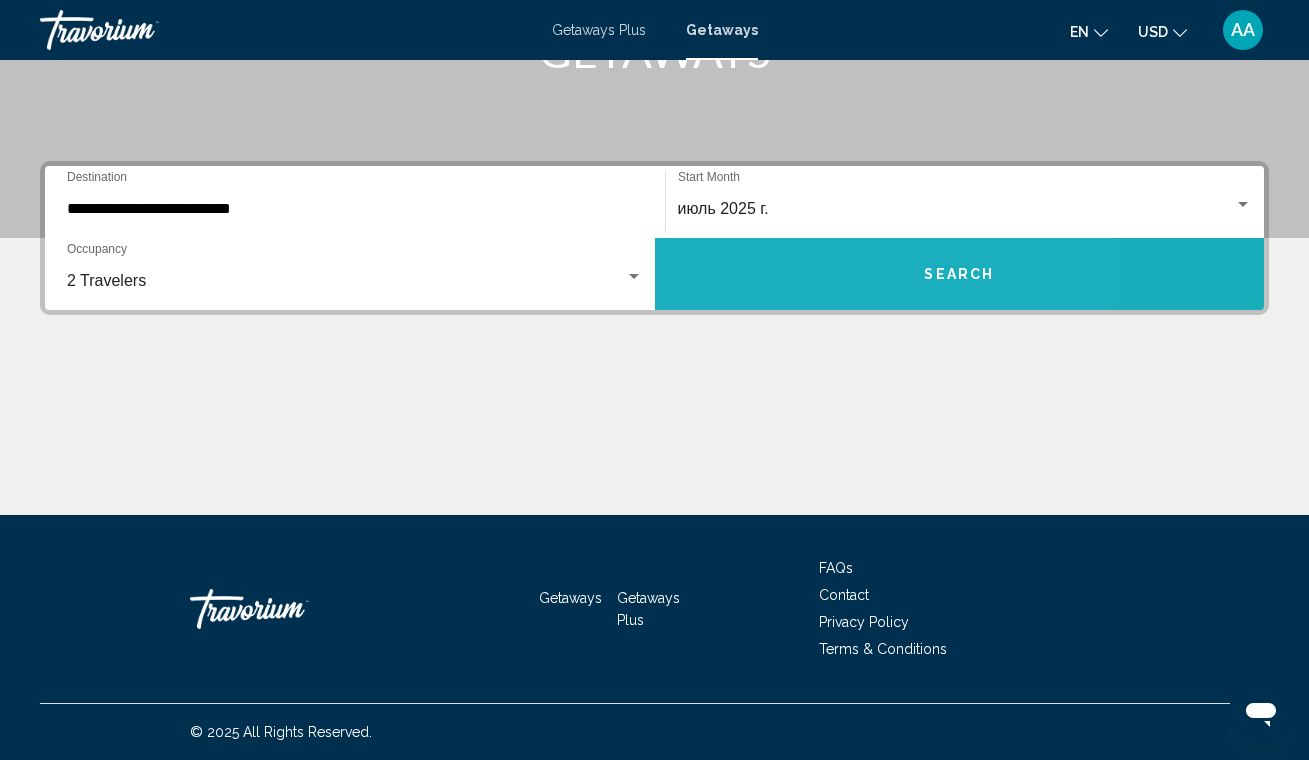 click on "Search" at bounding box center [960, 274] 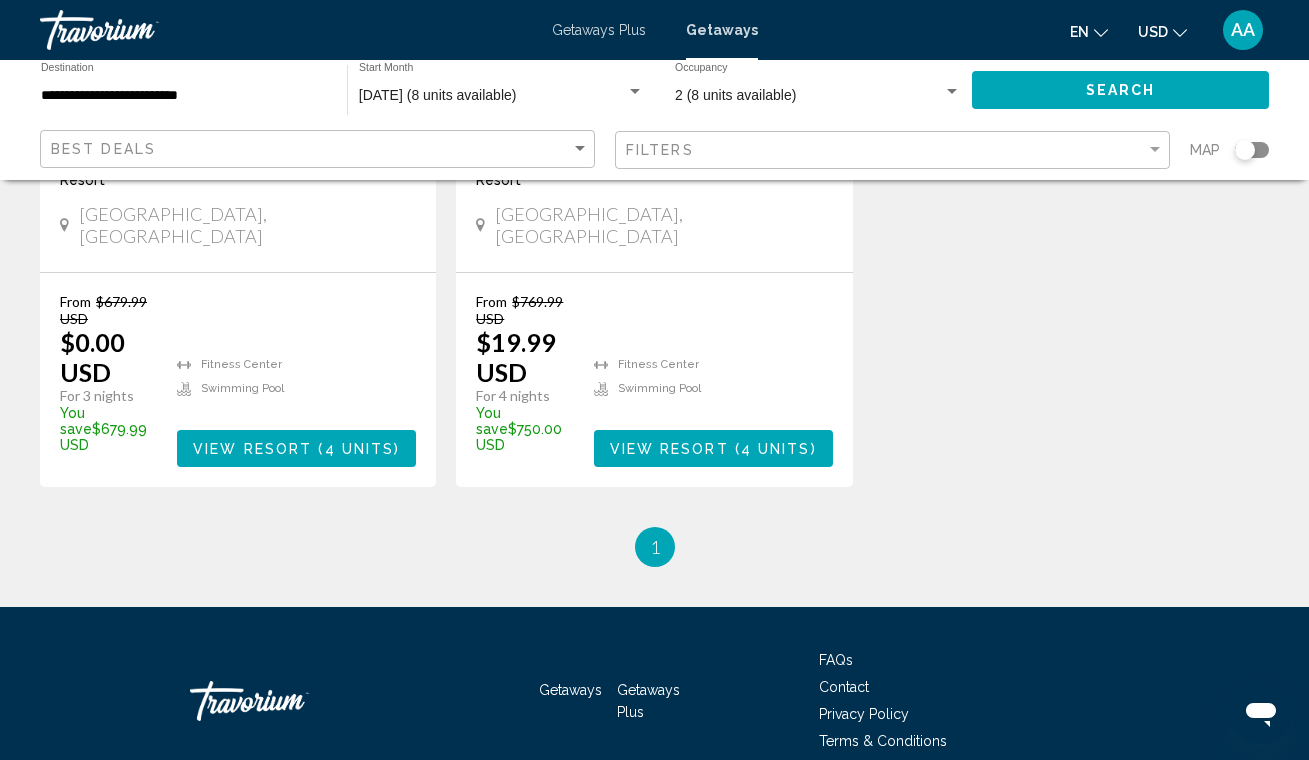 scroll, scrollTop: 0, scrollLeft: 0, axis: both 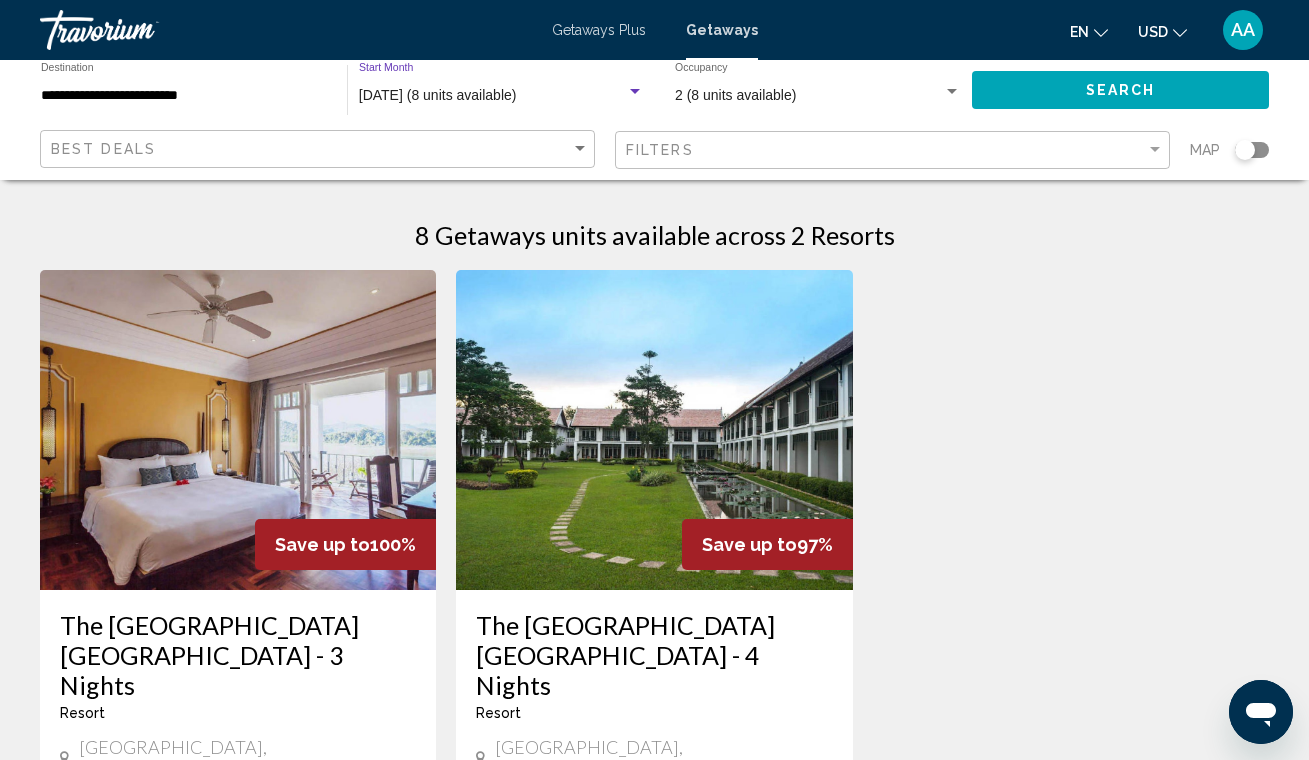 click at bounding box center [635, 92] 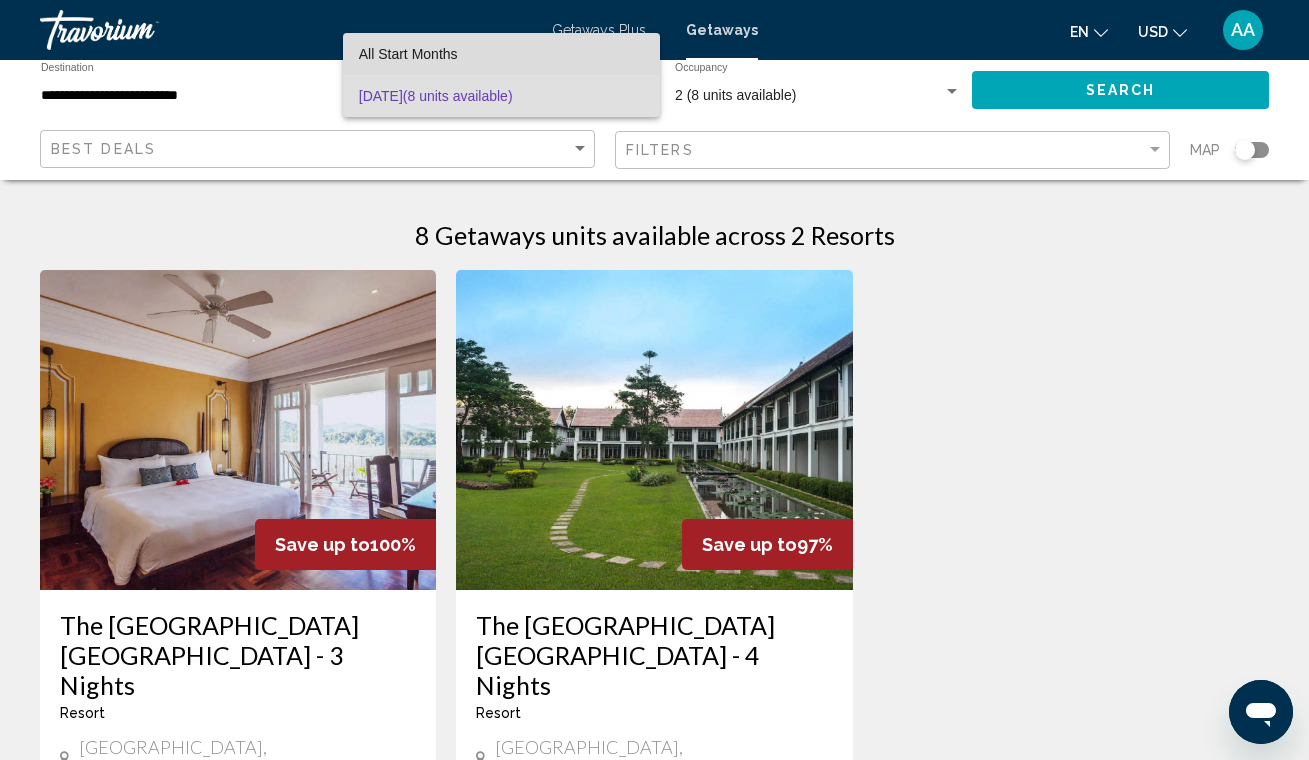click on "All Start Months" at bounding box center (501, 54) 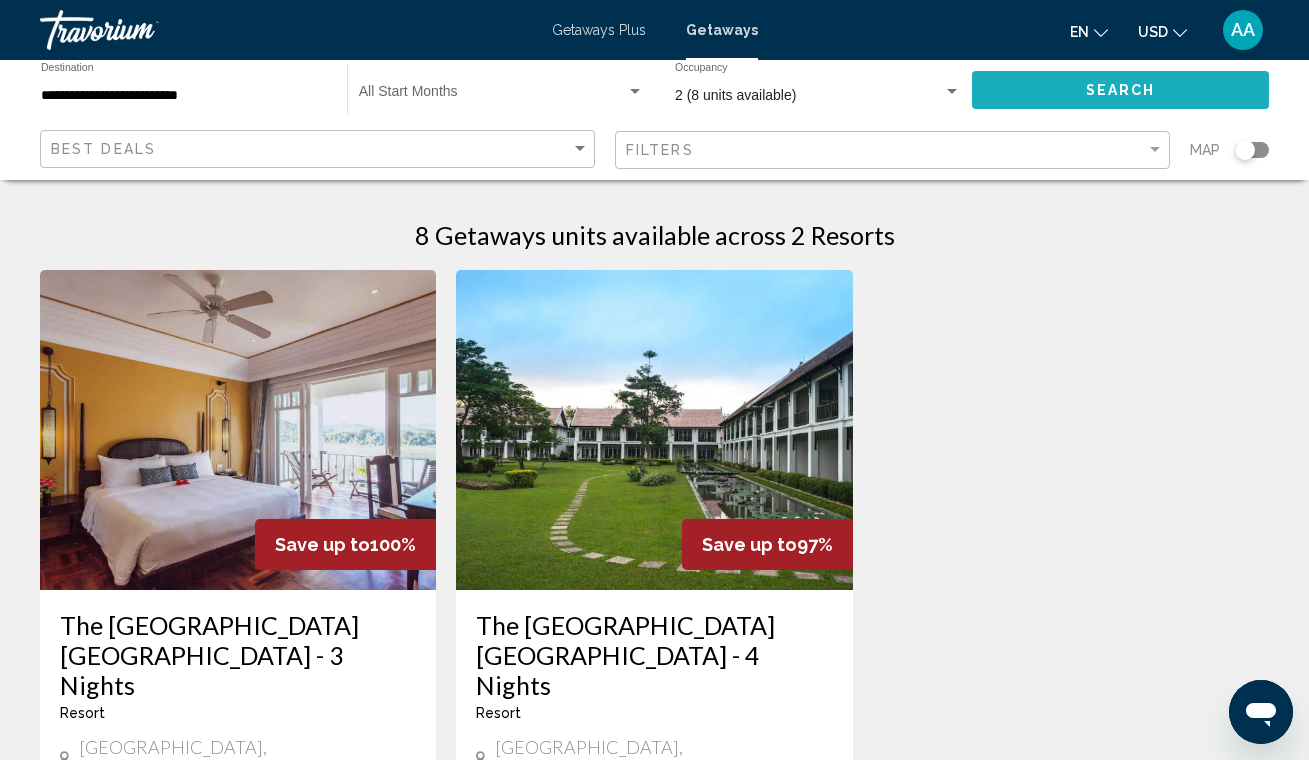 click on "Search" 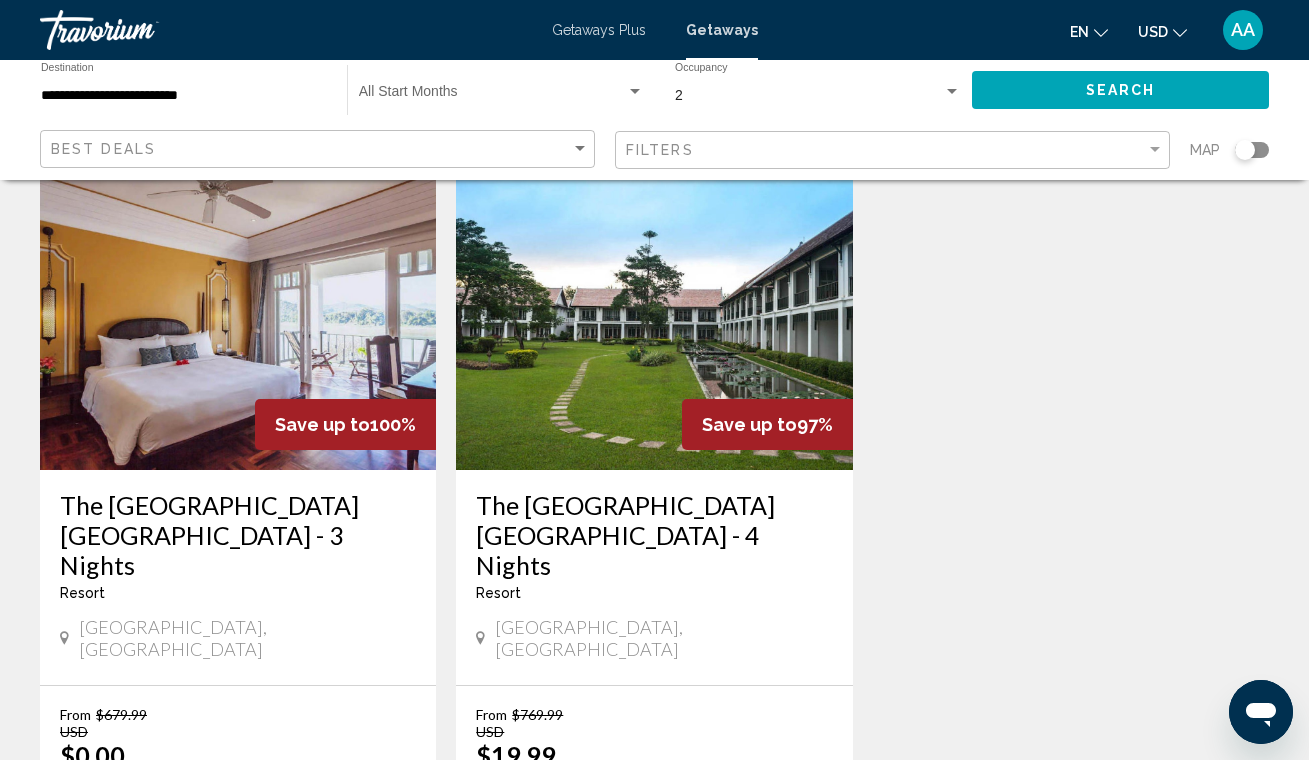 scroll, scrollTop: 0, scrollLeft: 0, axis: both 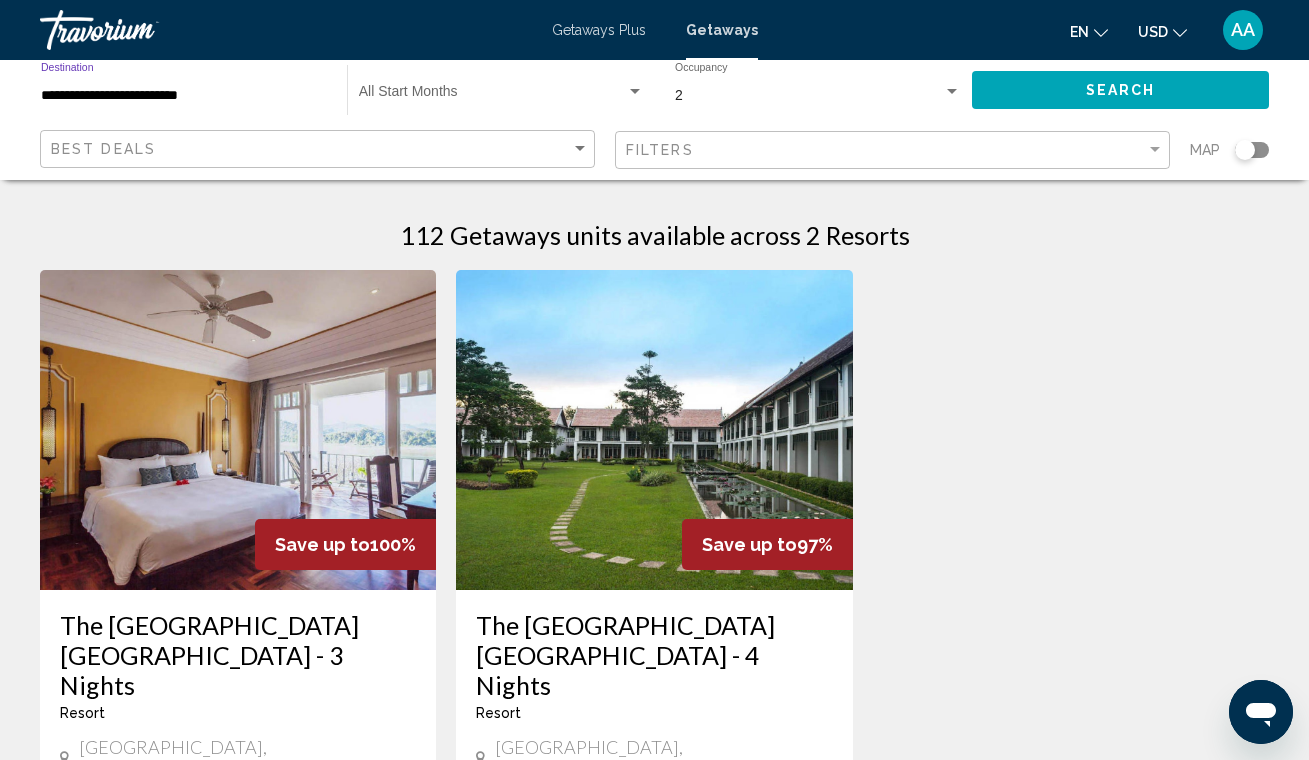 click on "**********" at bounding box center [184, 96] 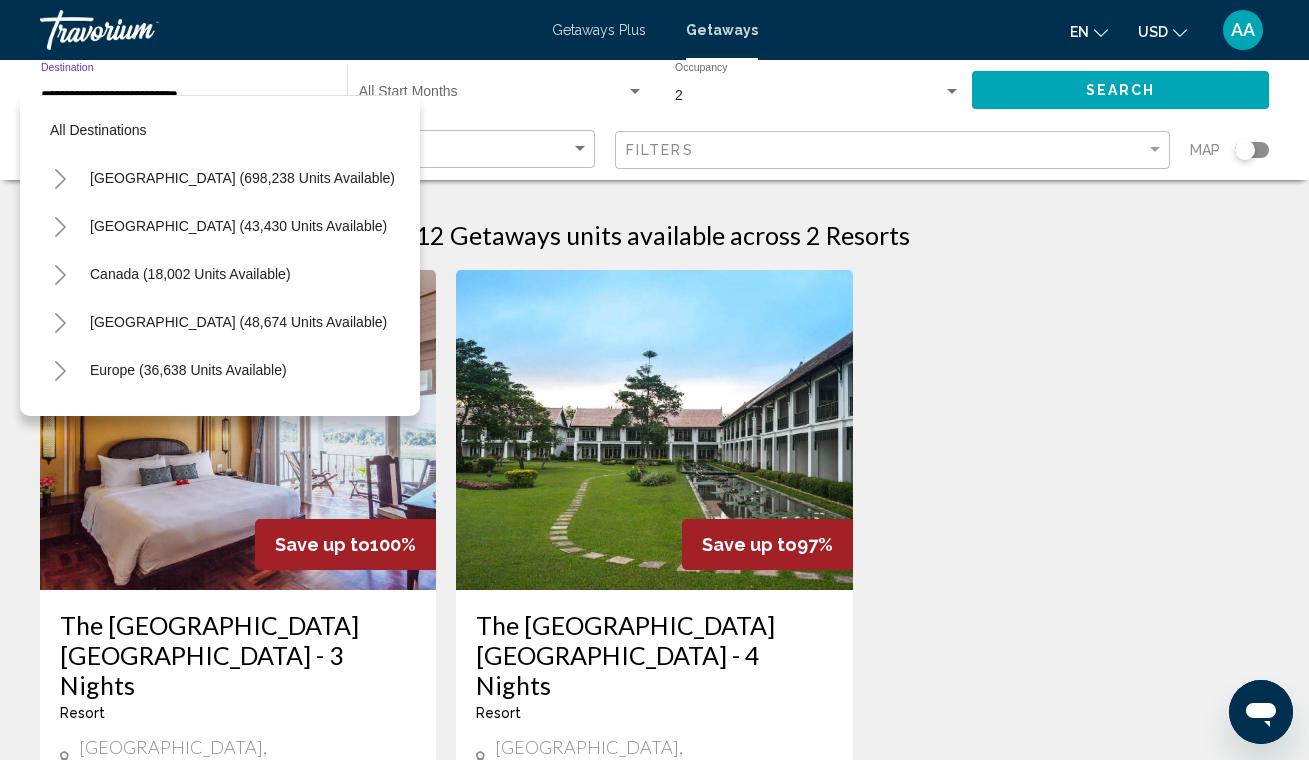 scroll, scrollTop: 1059, scrollLeft: 0, axis: vertical 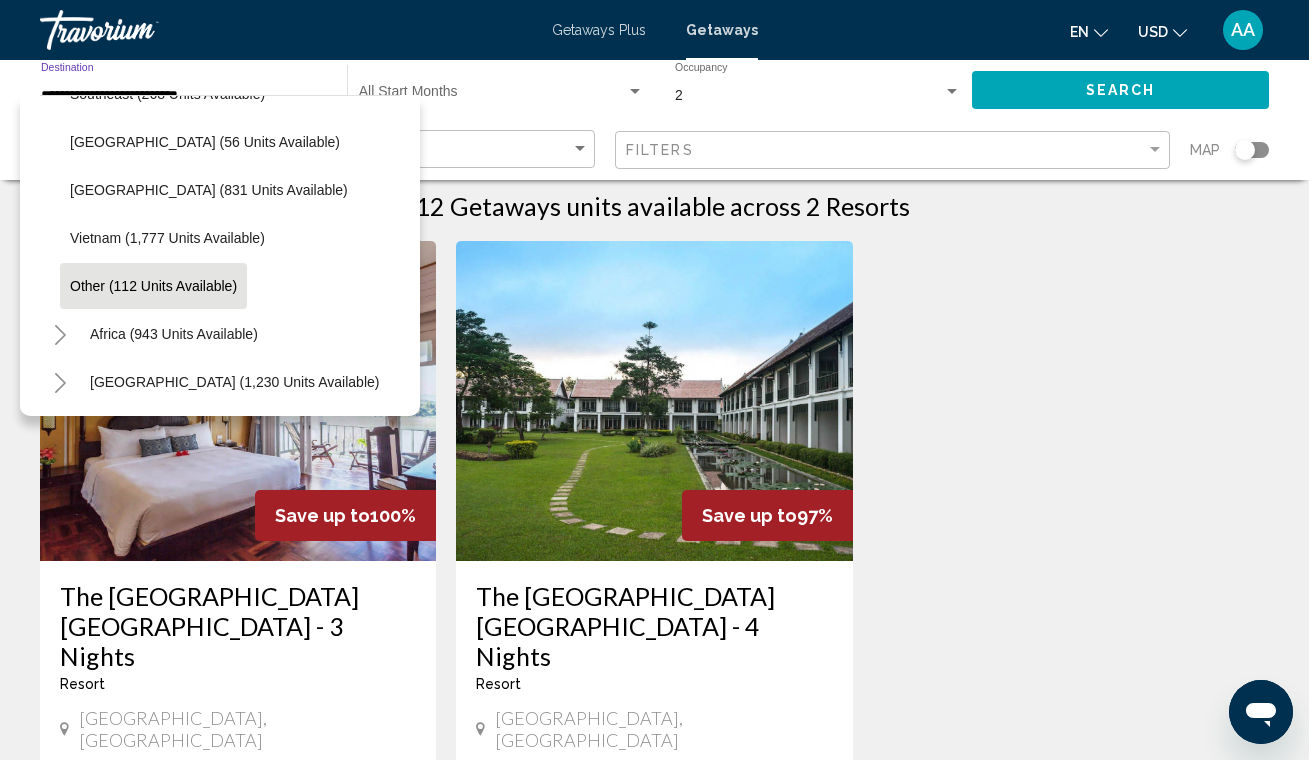 click 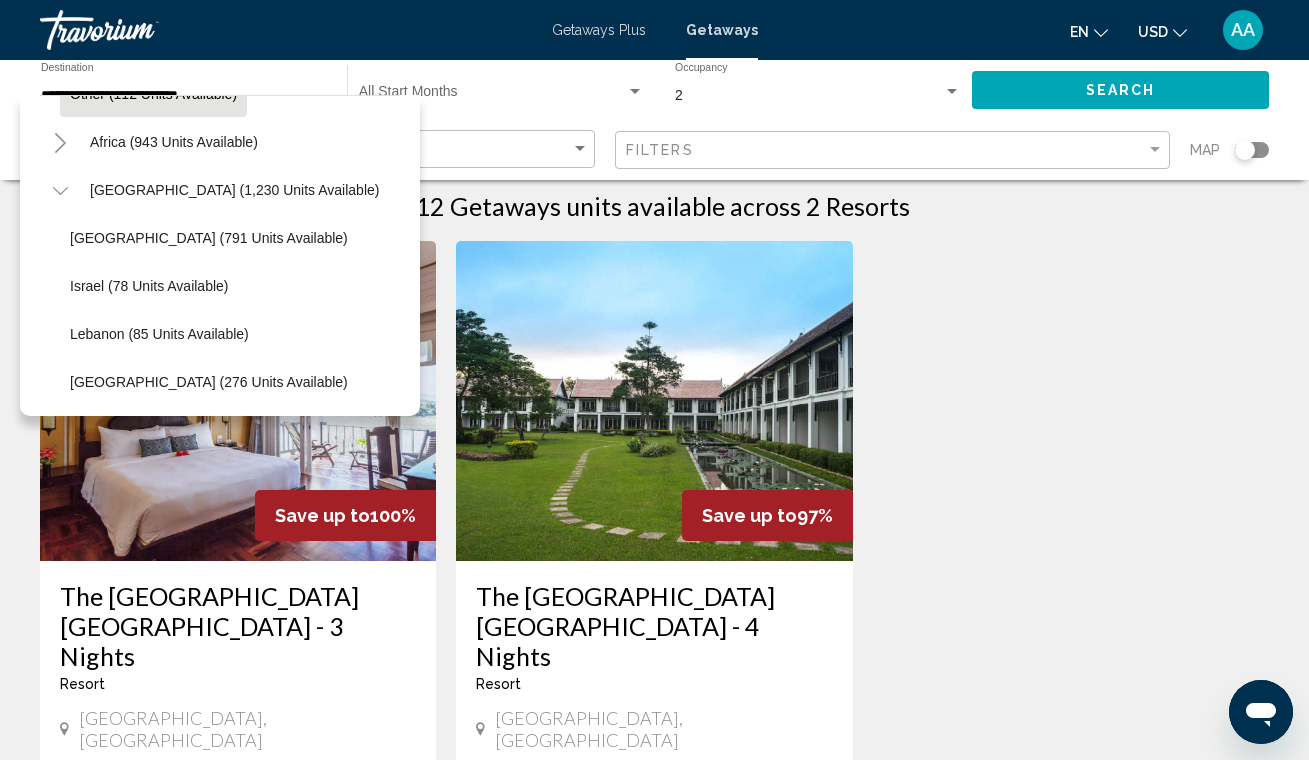 scroll, scrollTop: 1251, scrollLeft: 0, axis: vertical 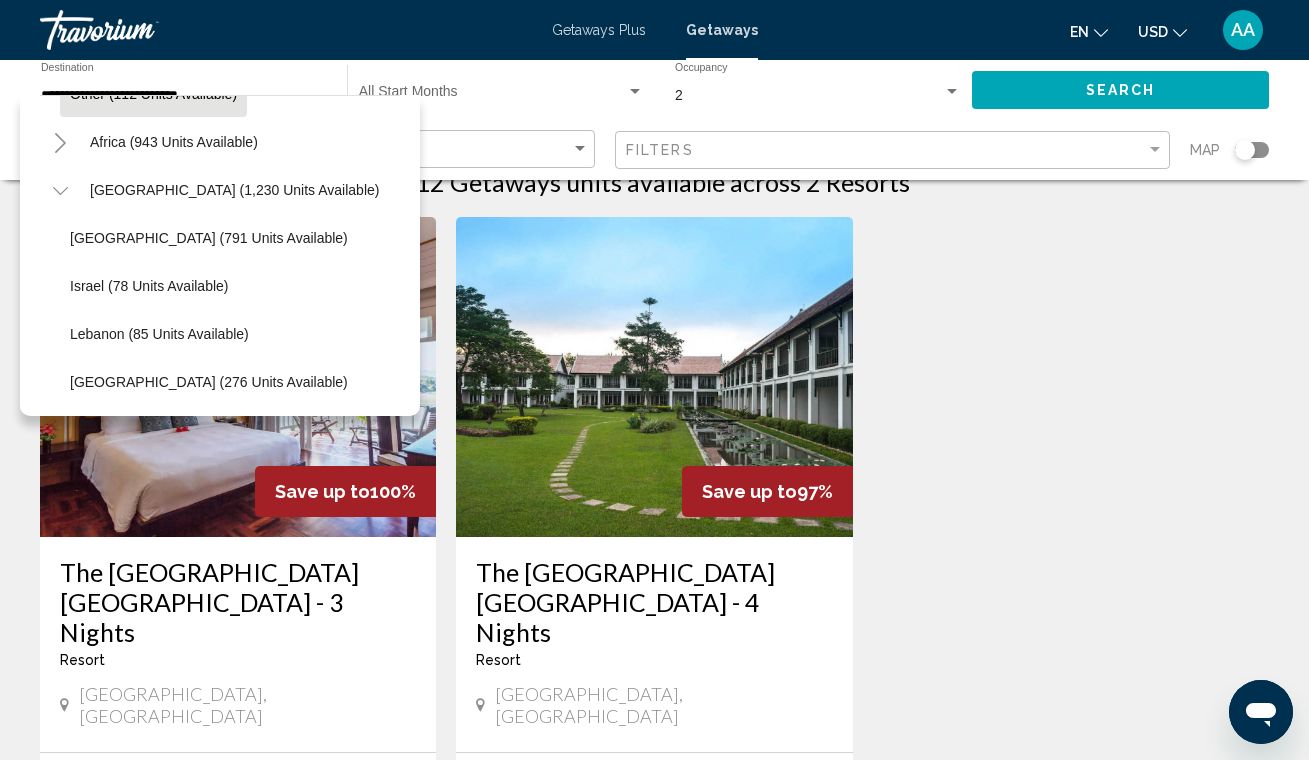 click on "[GEOGRAPHIC_DATA] (276 units available)" 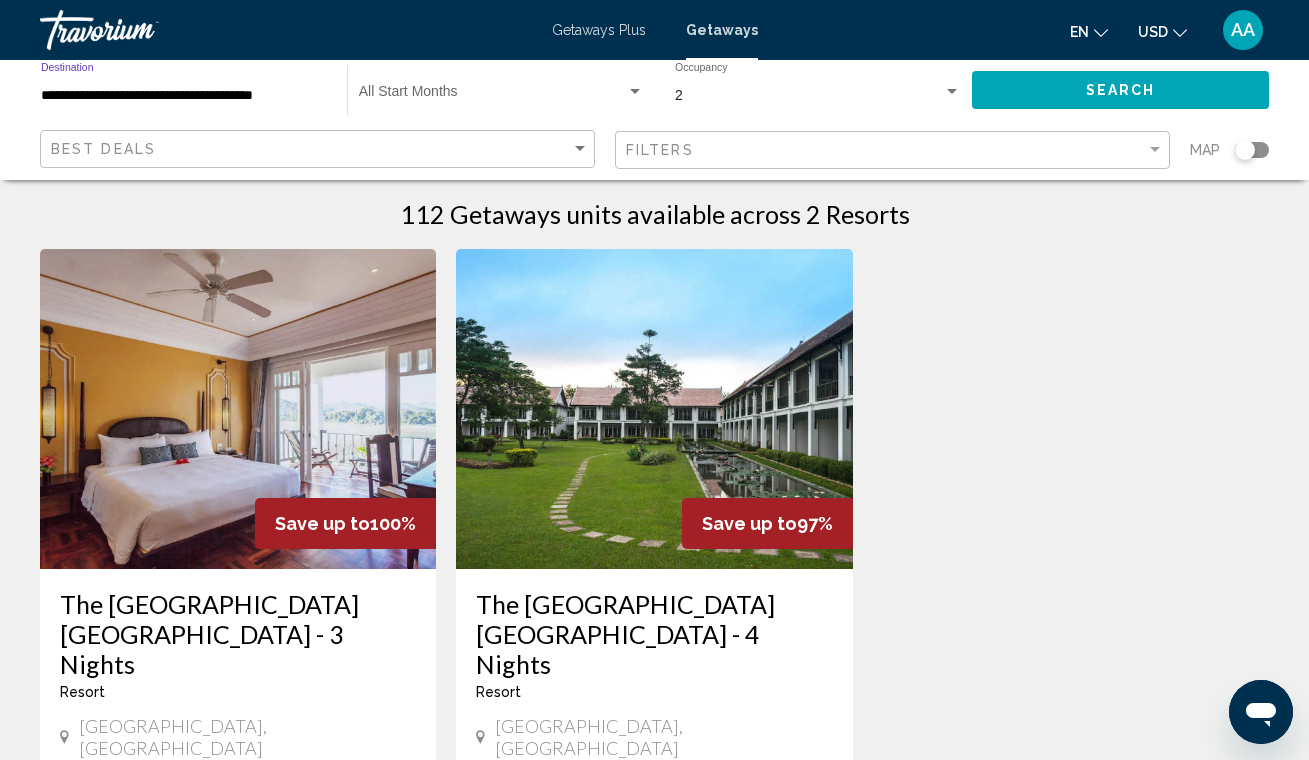 scroll, scrollTop: 0, scrollLeft: 0, axis: both 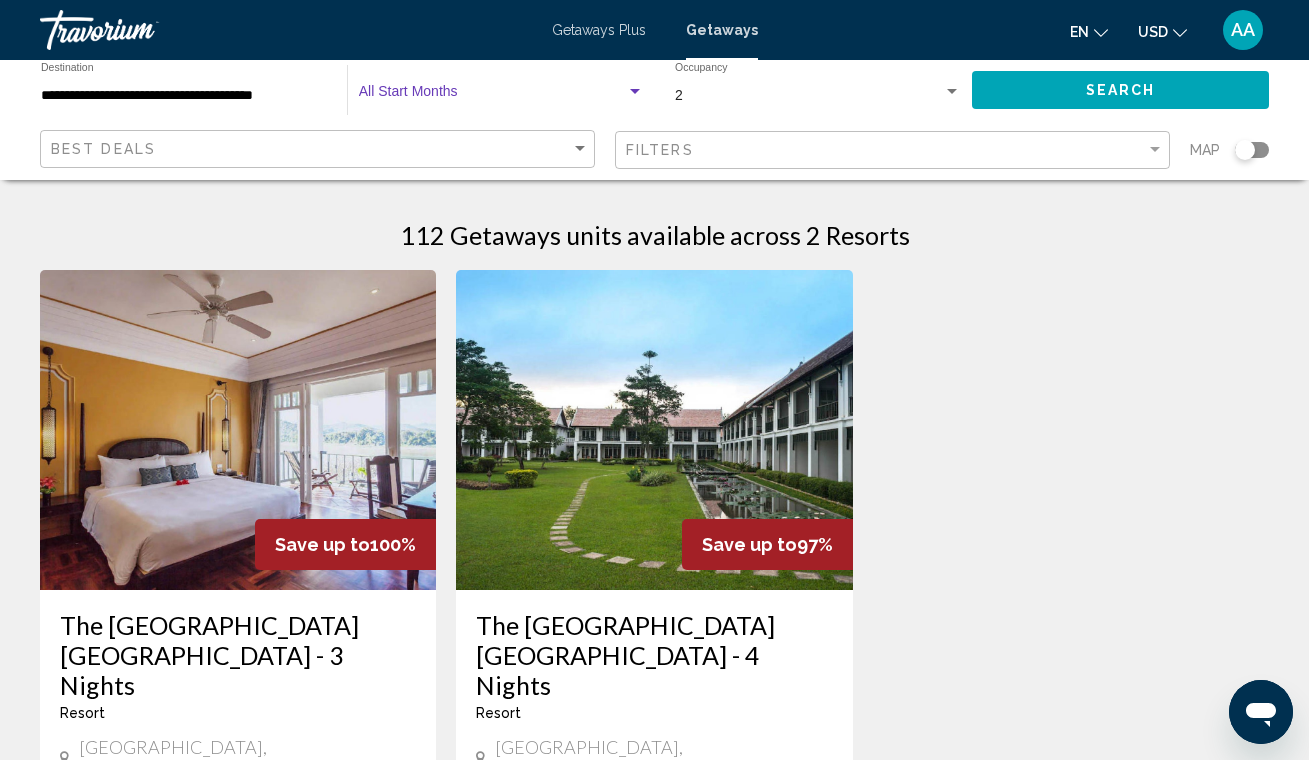 click at bounding box center [635, 92] 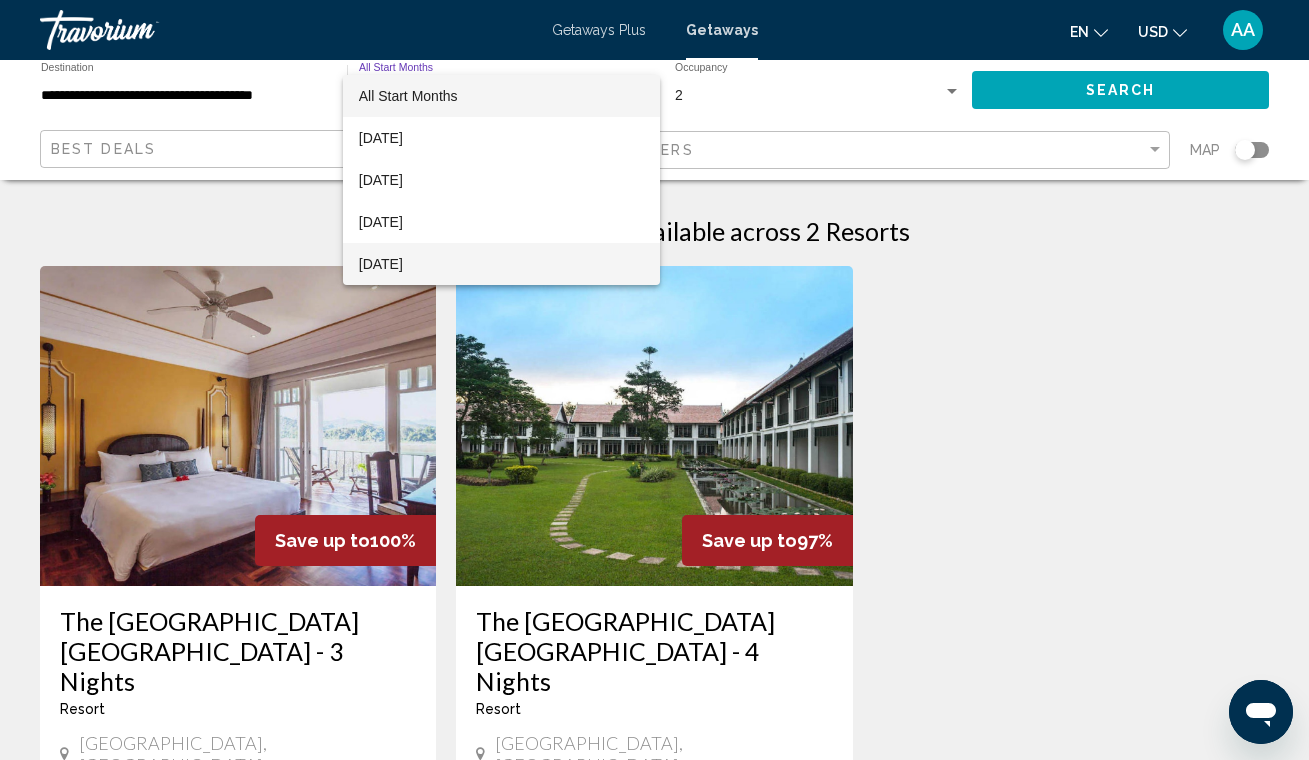 scroll, scrollTop: 8, scrollLeft: 0, axis: vertical 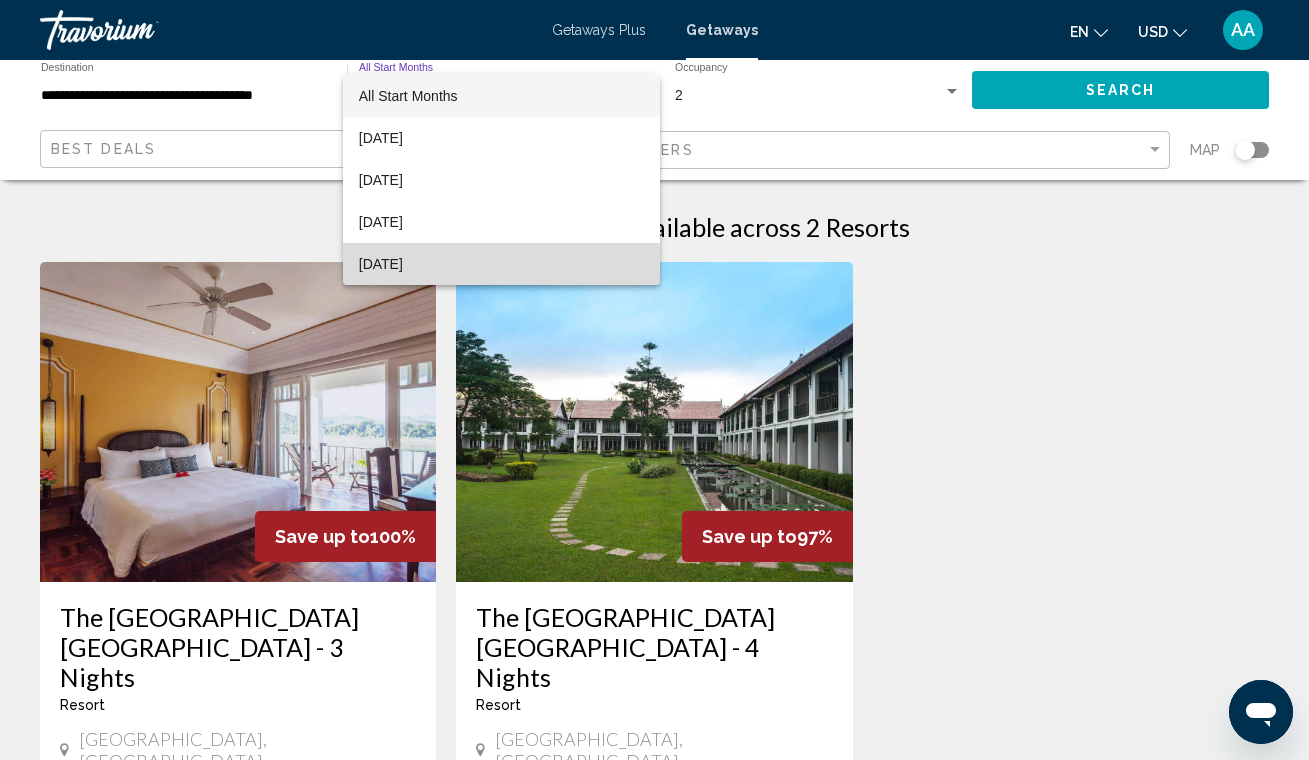 click on "[DATE]" at bounding box center [501, 264] 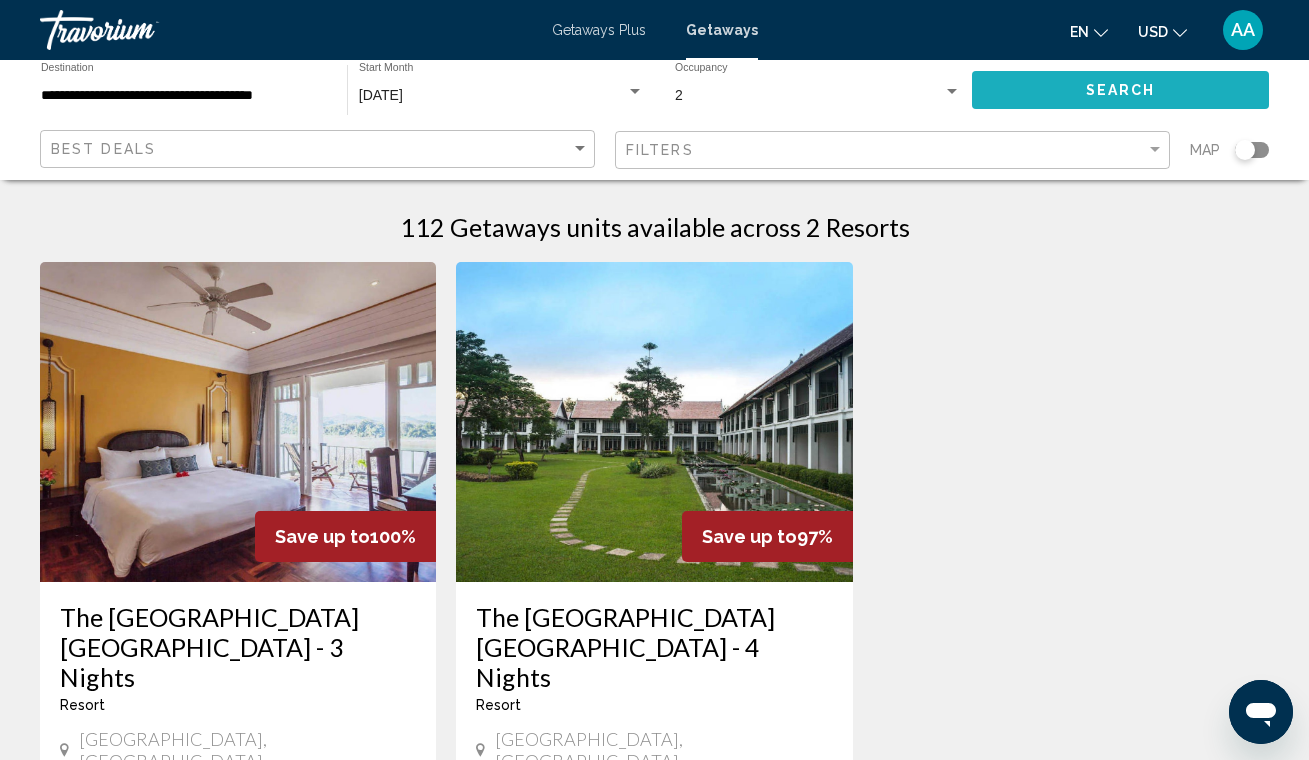 click on "Search" 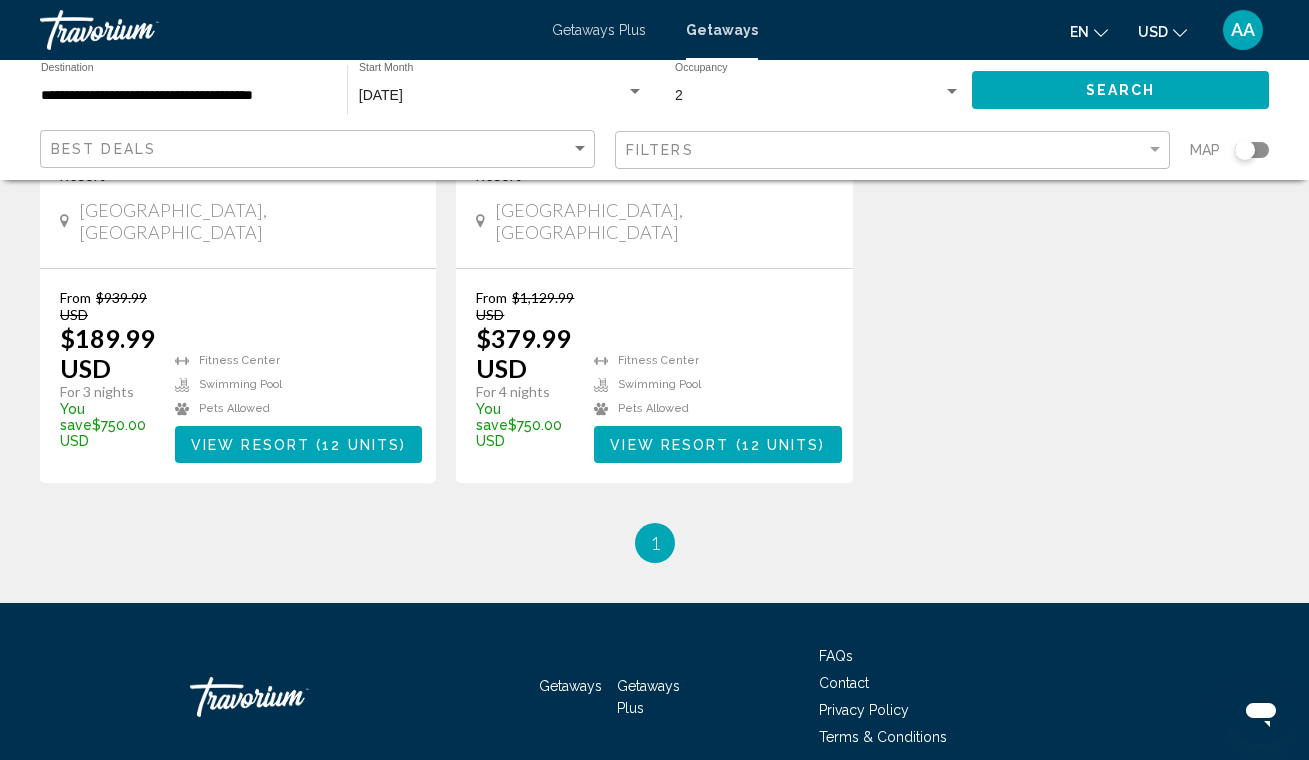 scroll, scrollTop: 0, scrollLeft: 0, axis: both 